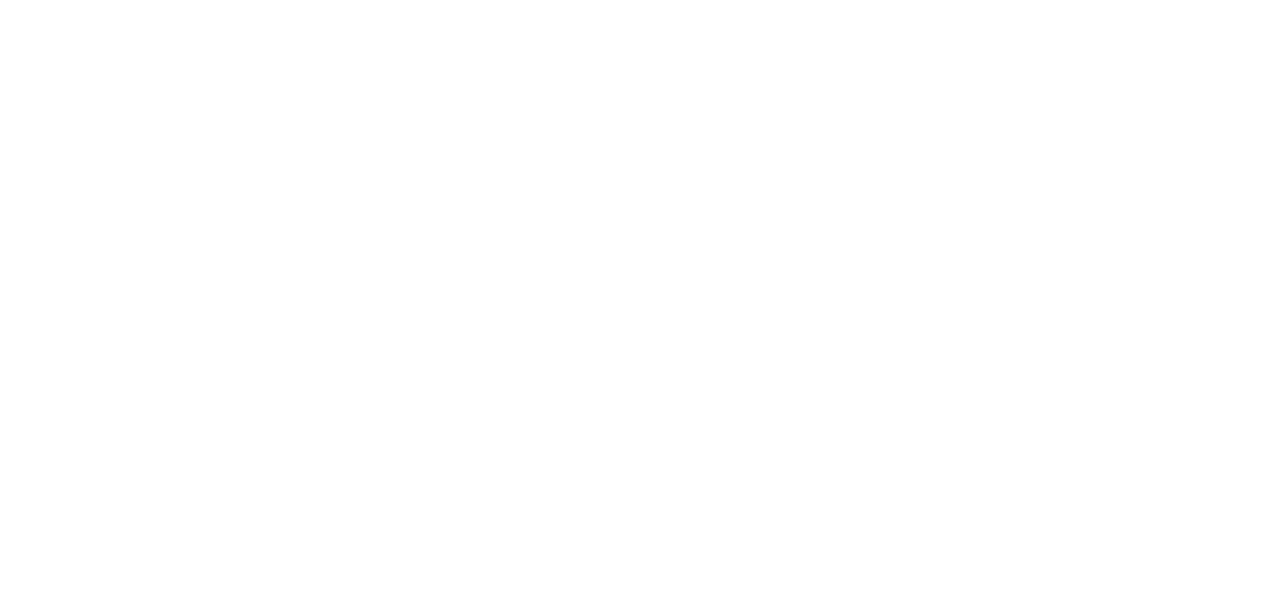 scroll, scrollTop: 0, scrollLeft: 0, axis: both 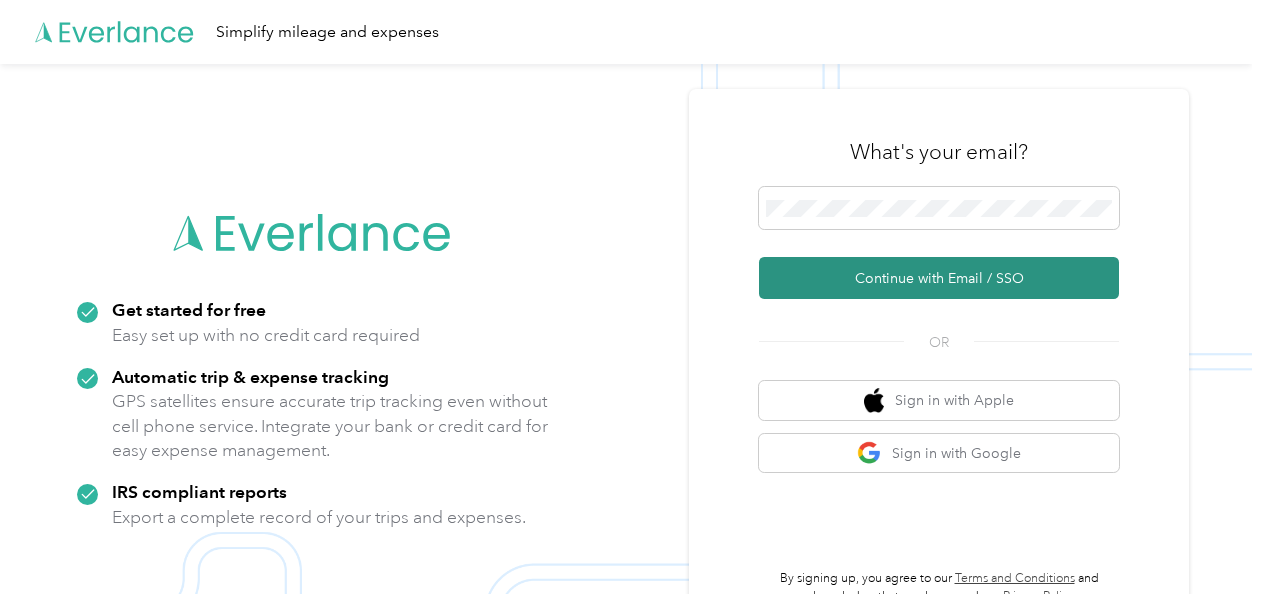 click on "Continue with Email / SSO" at bounding box center [939, 278] 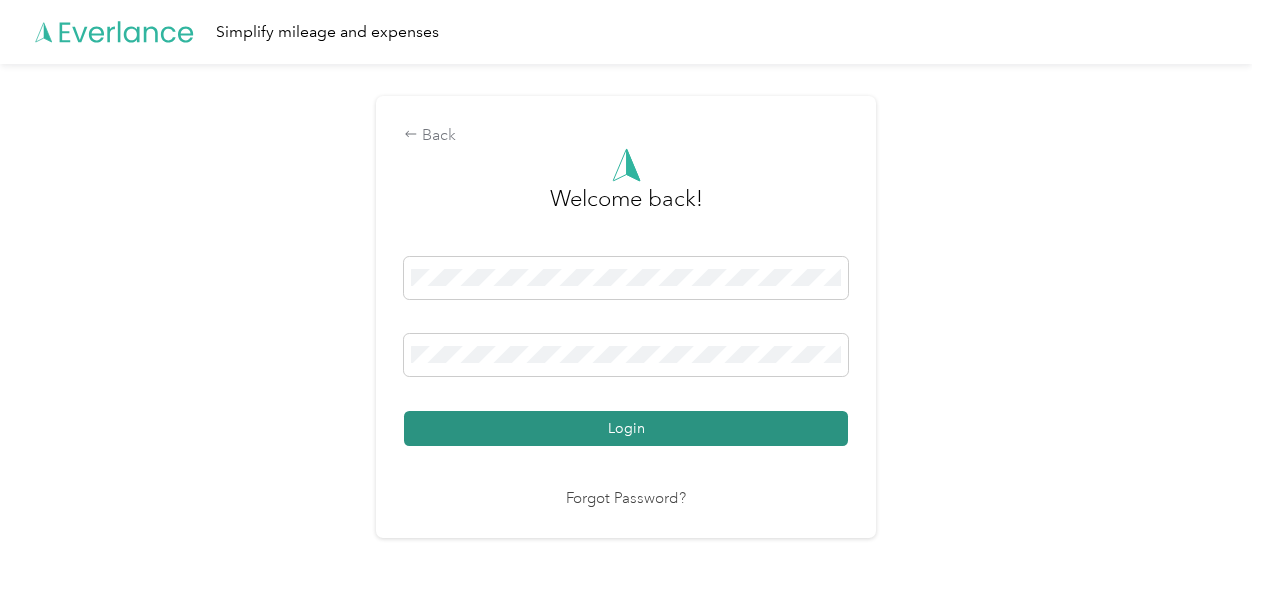 click on "Login" at bounding box center (626, 428) 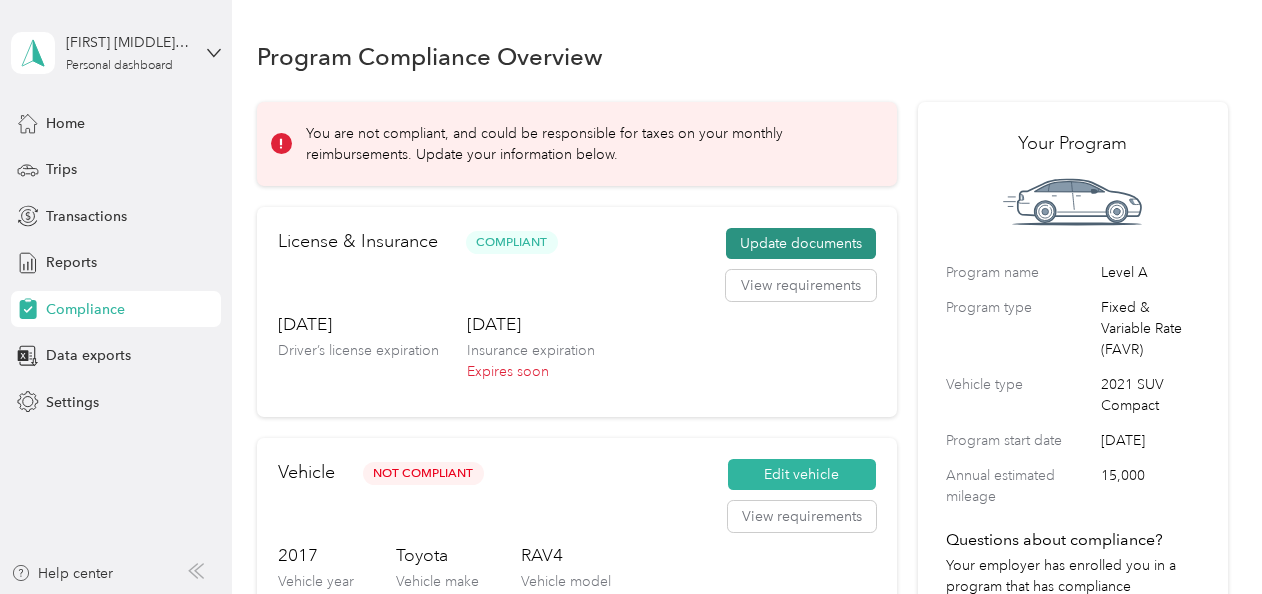 click on "Update documents" at bounding box center [801, 244] 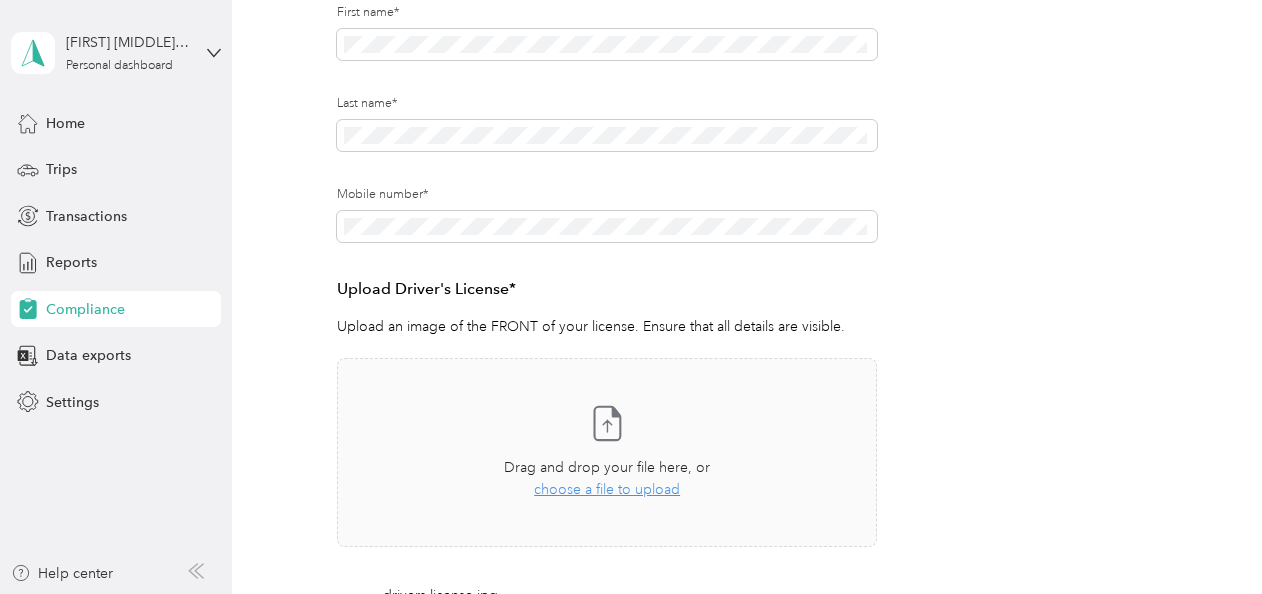 scroll, scrollTop: 312, scrollLeft: 0, axis: vertical 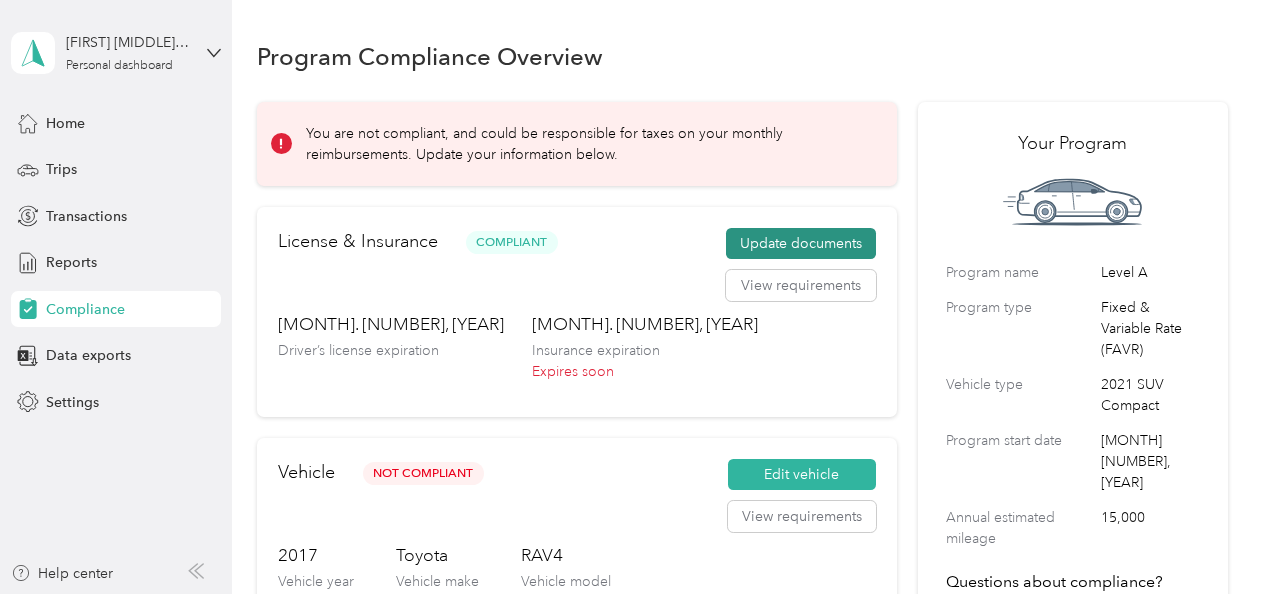 click on "Update documents" at bounding box center (801, 244) 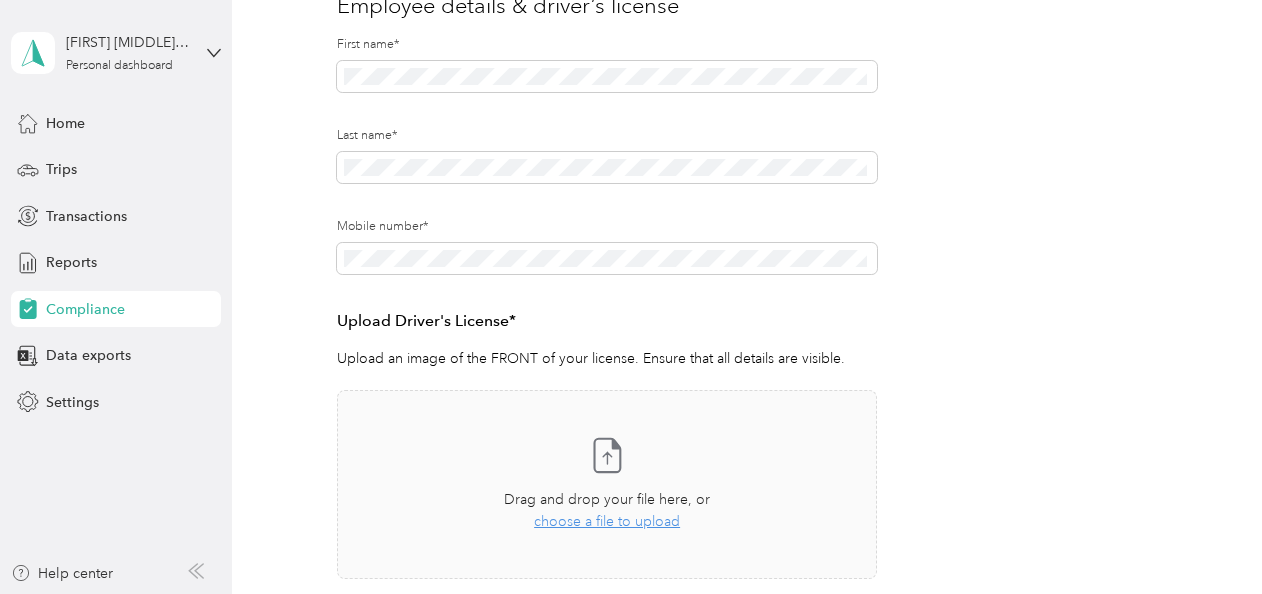 scroll, scrollTop: 267, scrollLeft: 0, axis: vertical 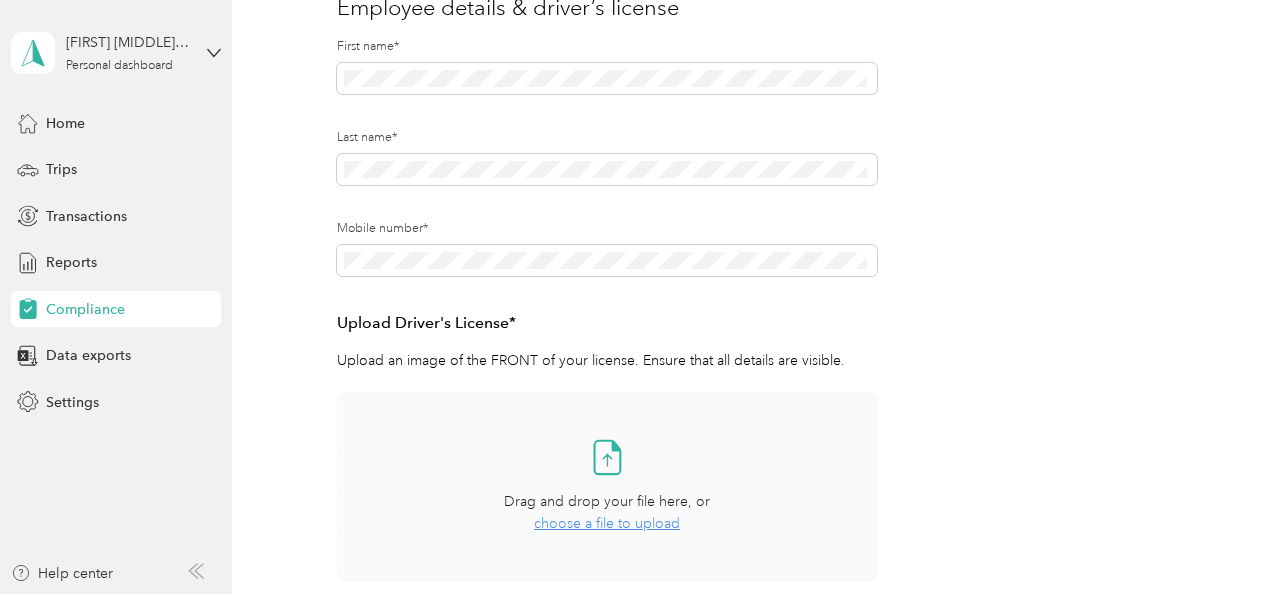 click on "choose a file to upload" at bounding box center (607, 523) 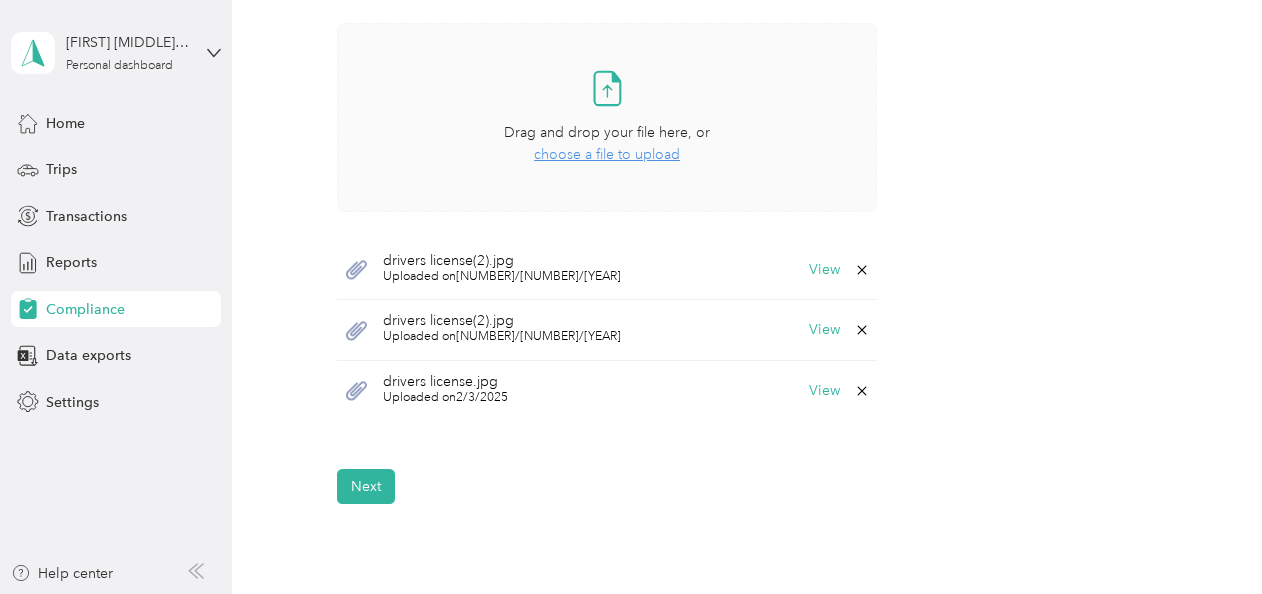 scroll, scrollTop: 633, scrollLeft: 0, axis: vertical 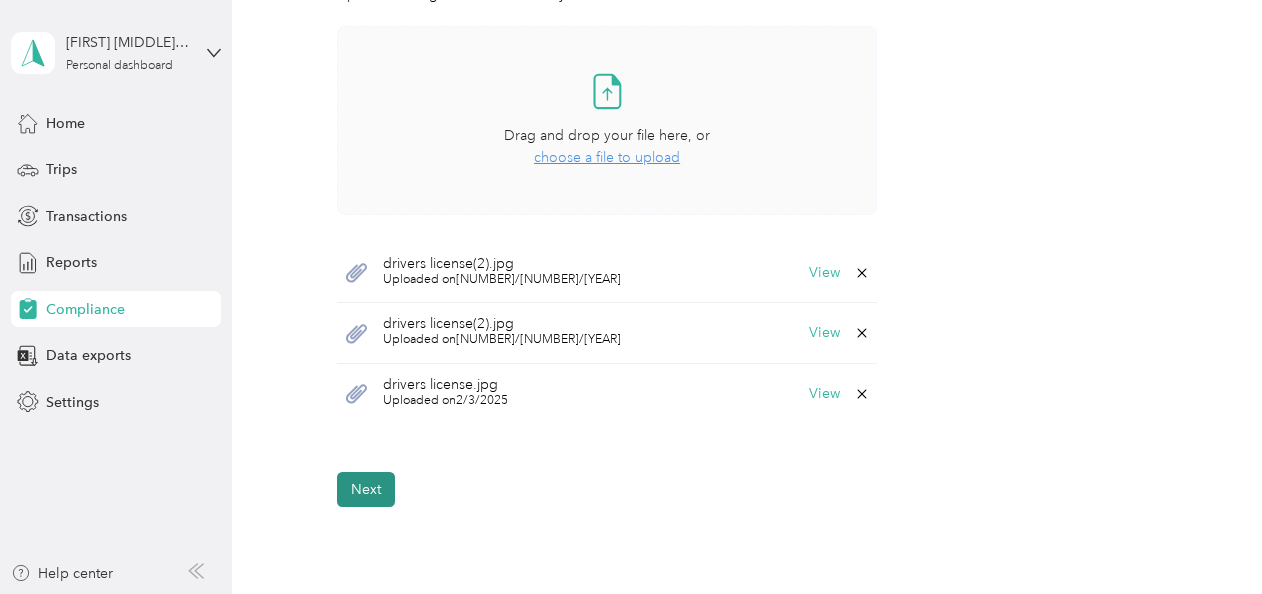 click on "Next" at bounding box center [366, 489] 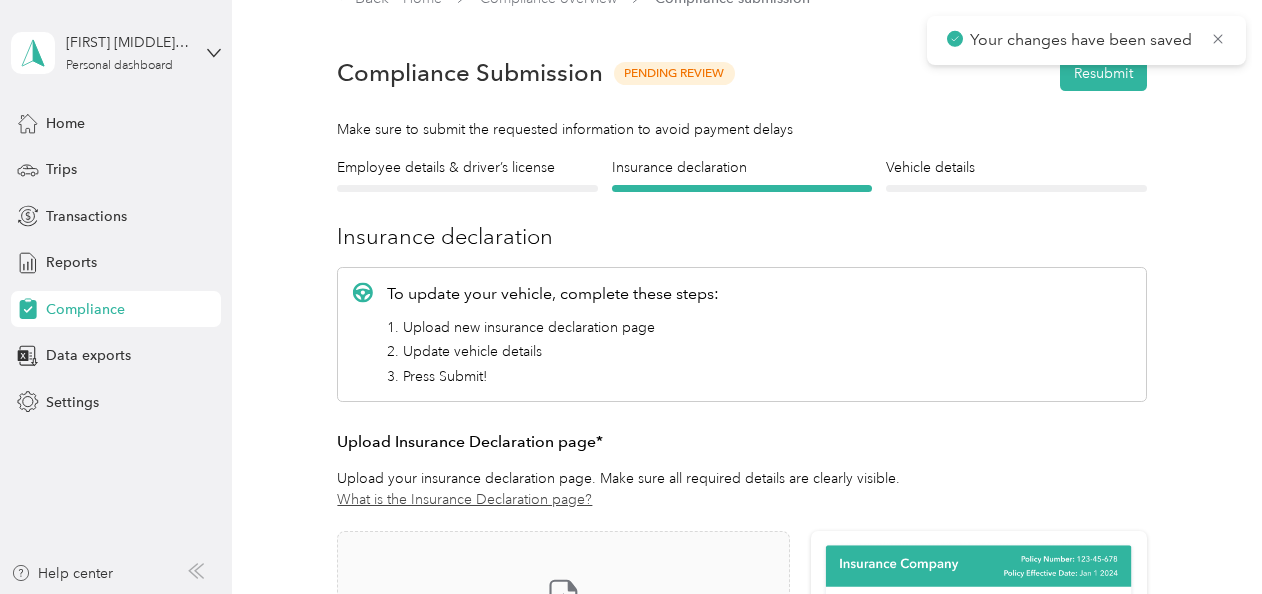 scroll, scrollTop: 24, scrollLeft: 0, axis: vertical 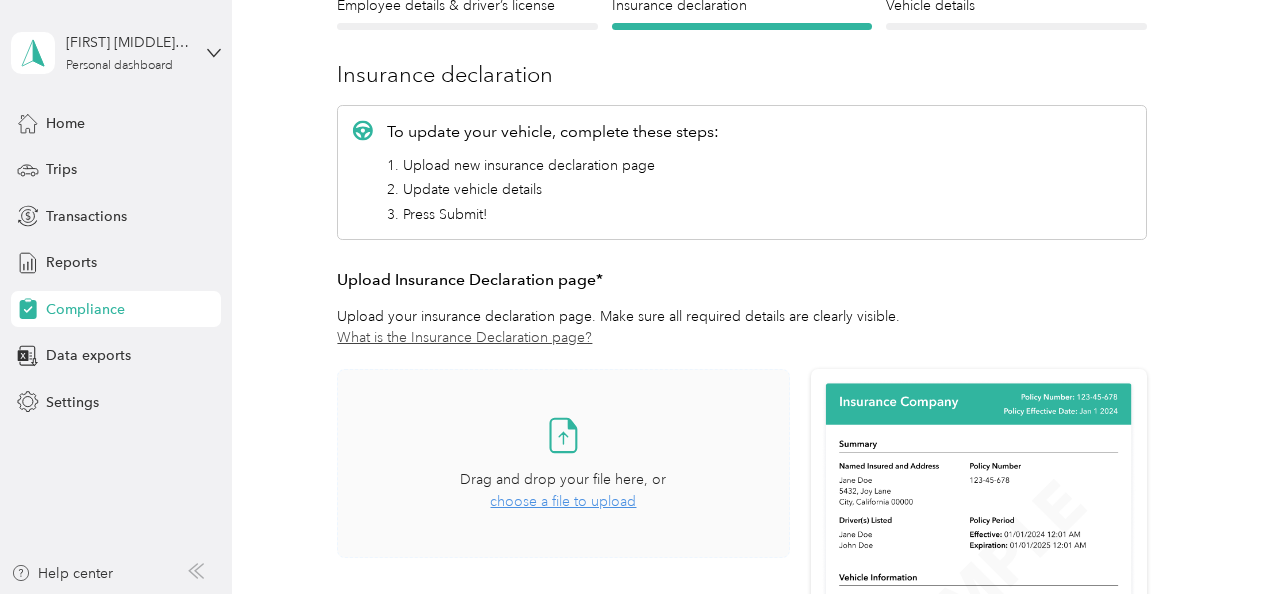 click on "choose a file to upload" at bounding box center [563, 501] 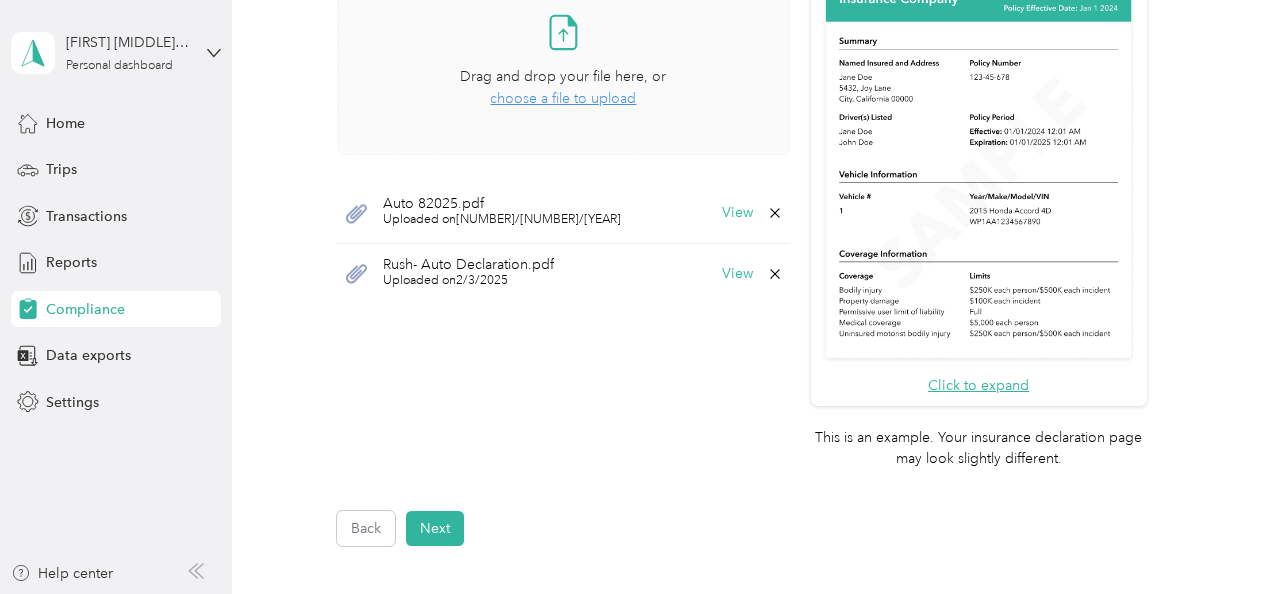 scroll, scrollTop: 614, scrollLeft: 0, axis: vertical 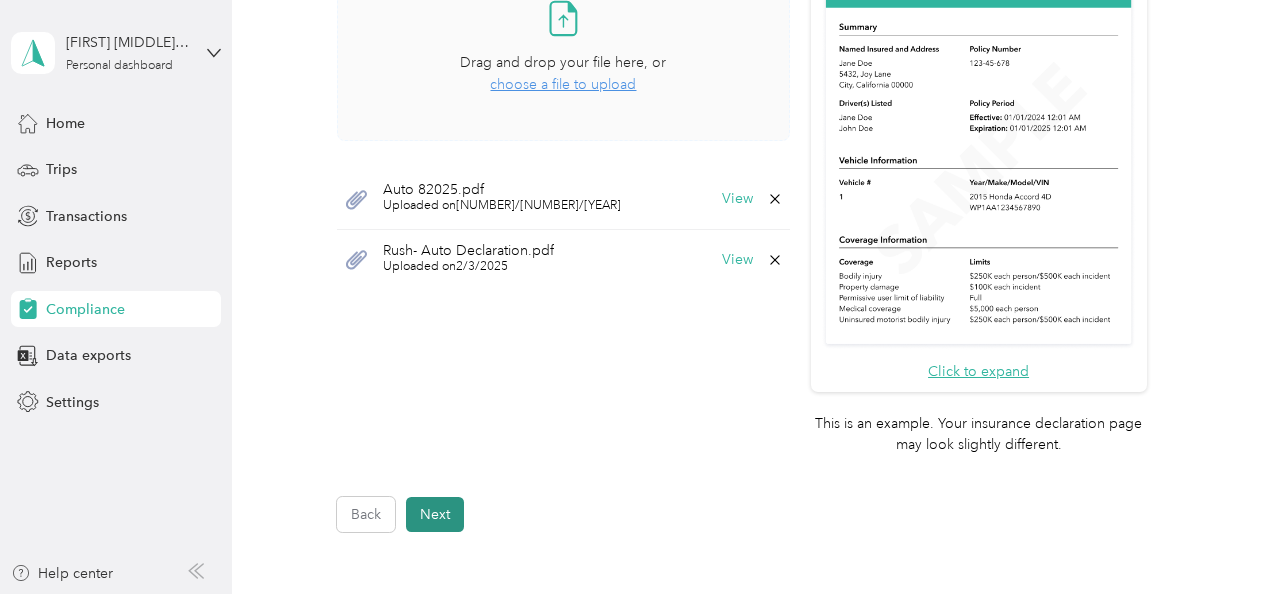 click on "Next" at bounding box center (435, 514) 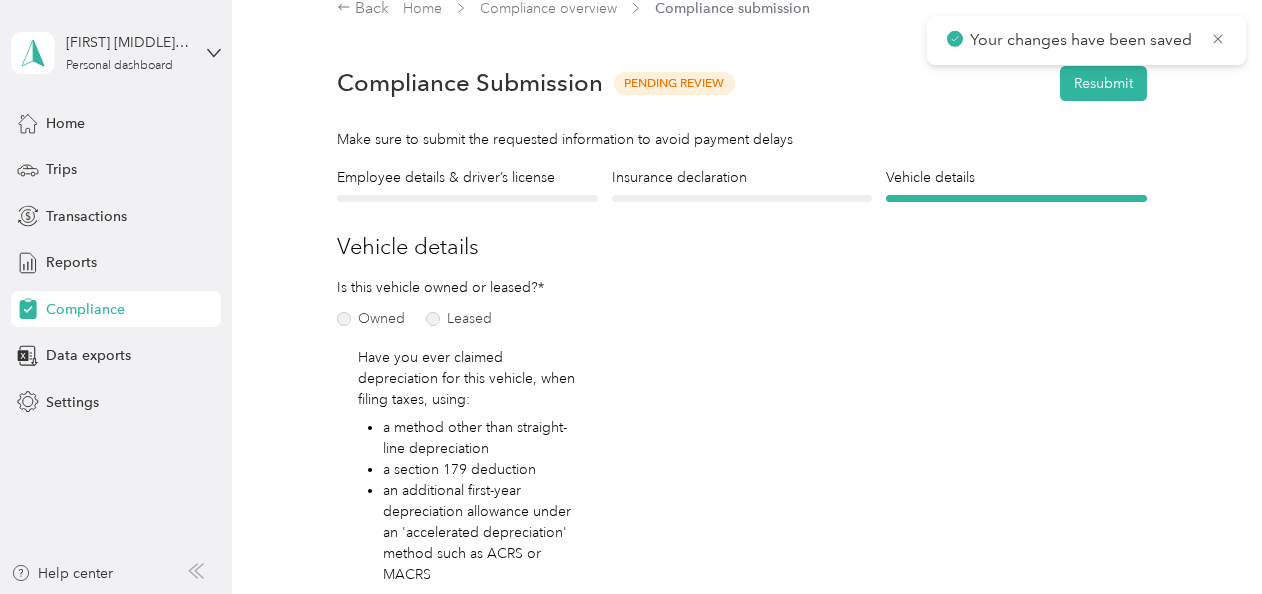 scroll, scrollTop: 24, scrollLeft: 0, axis: vertical 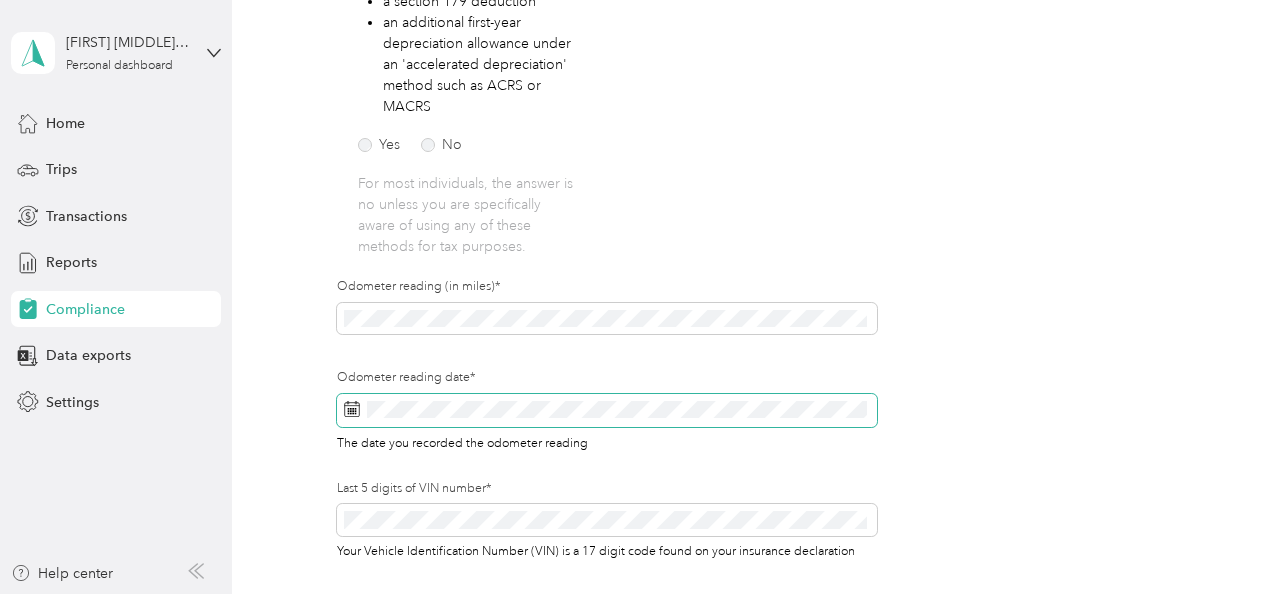 click 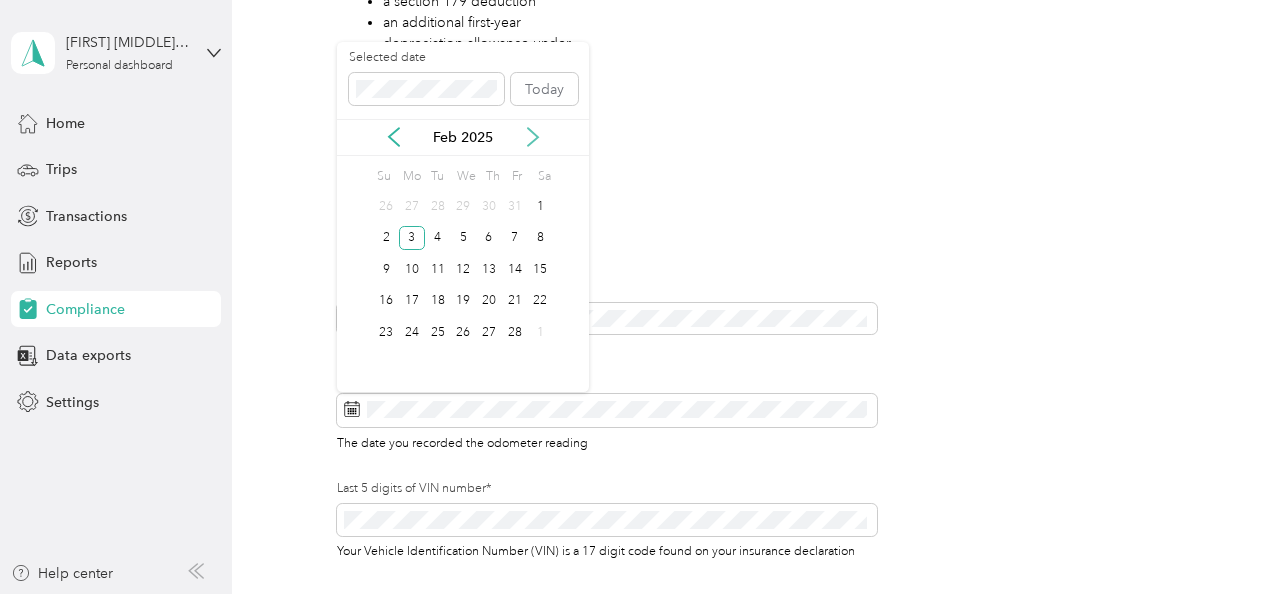 click 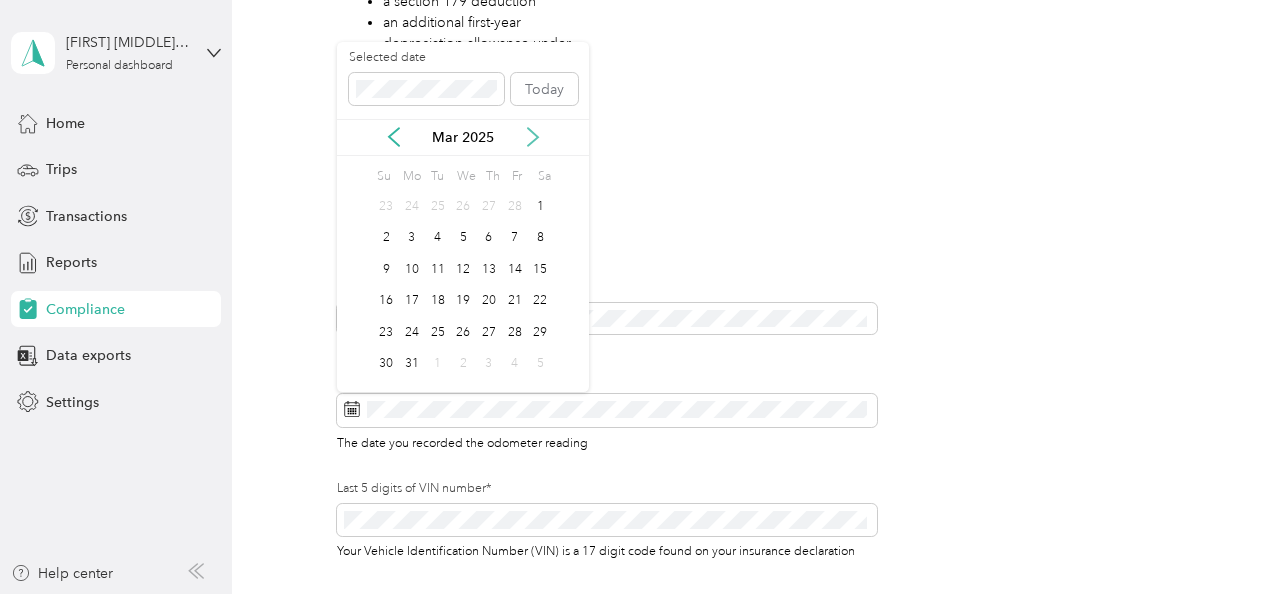 click 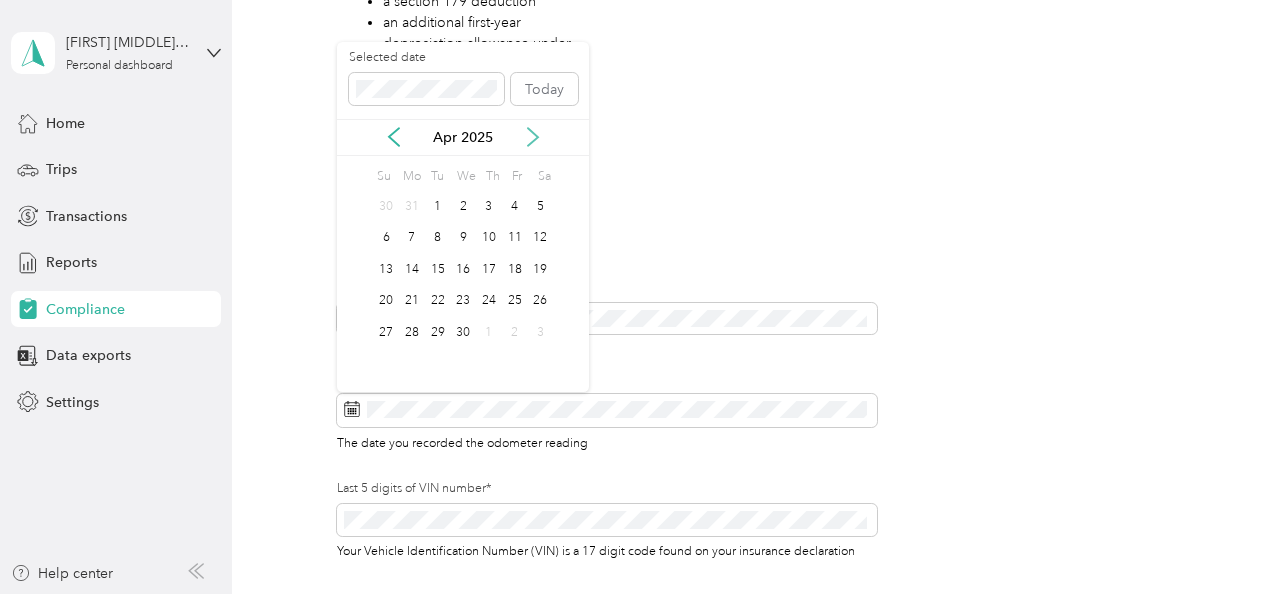 click 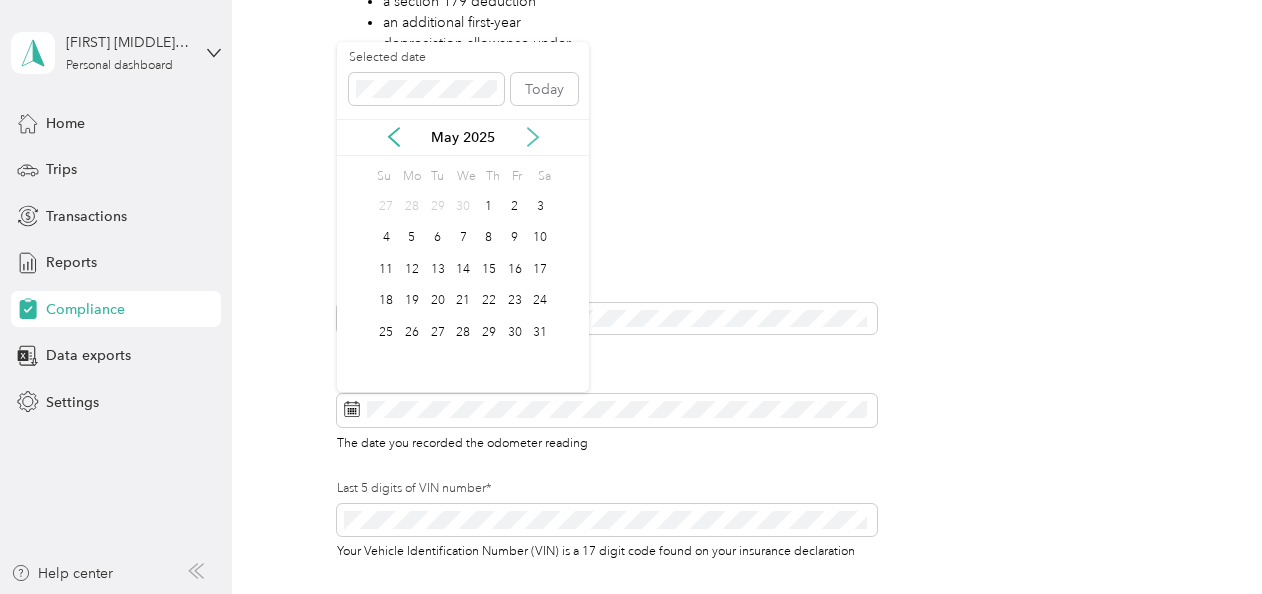 click 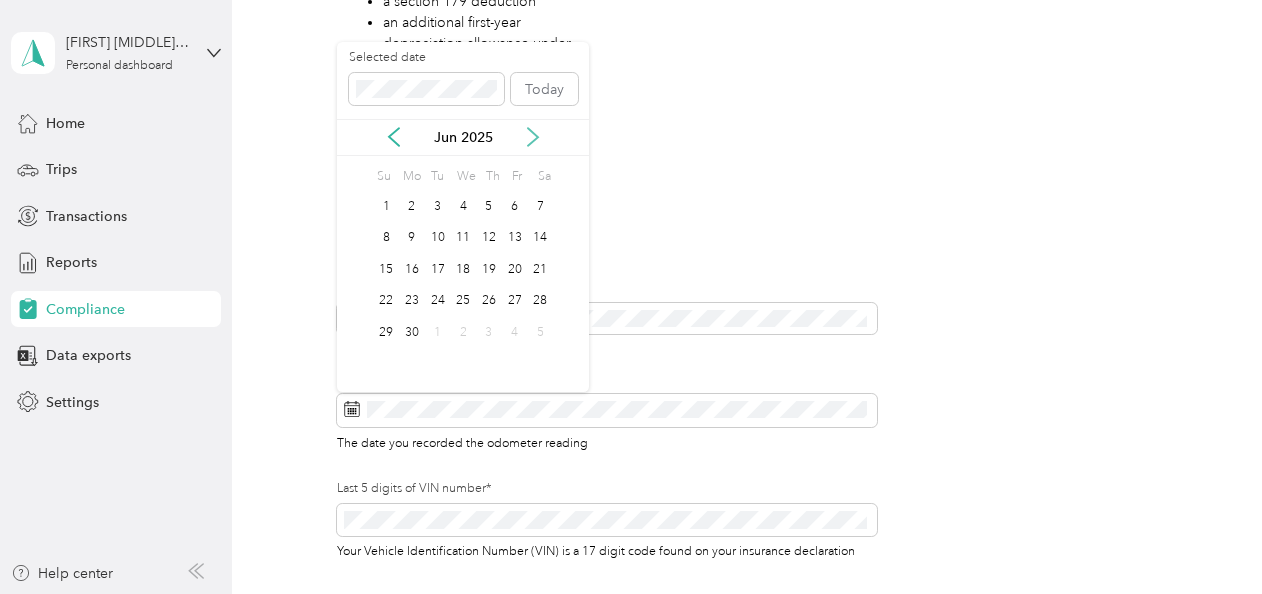 click 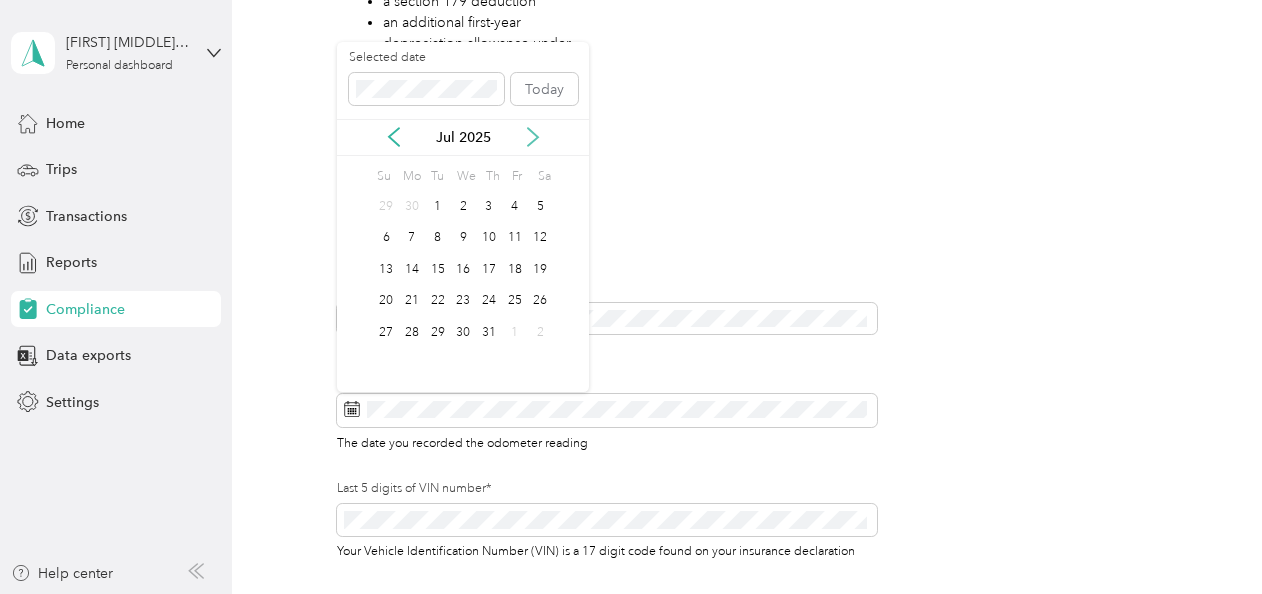 click 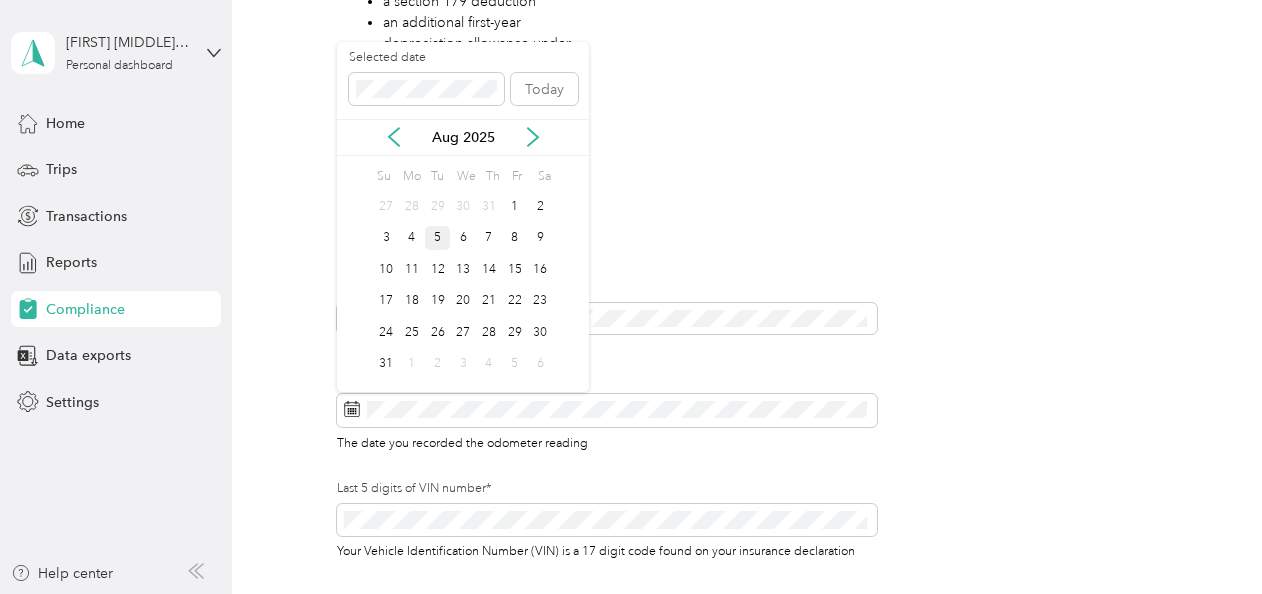 click on "5" at bounding box center (438, 238) 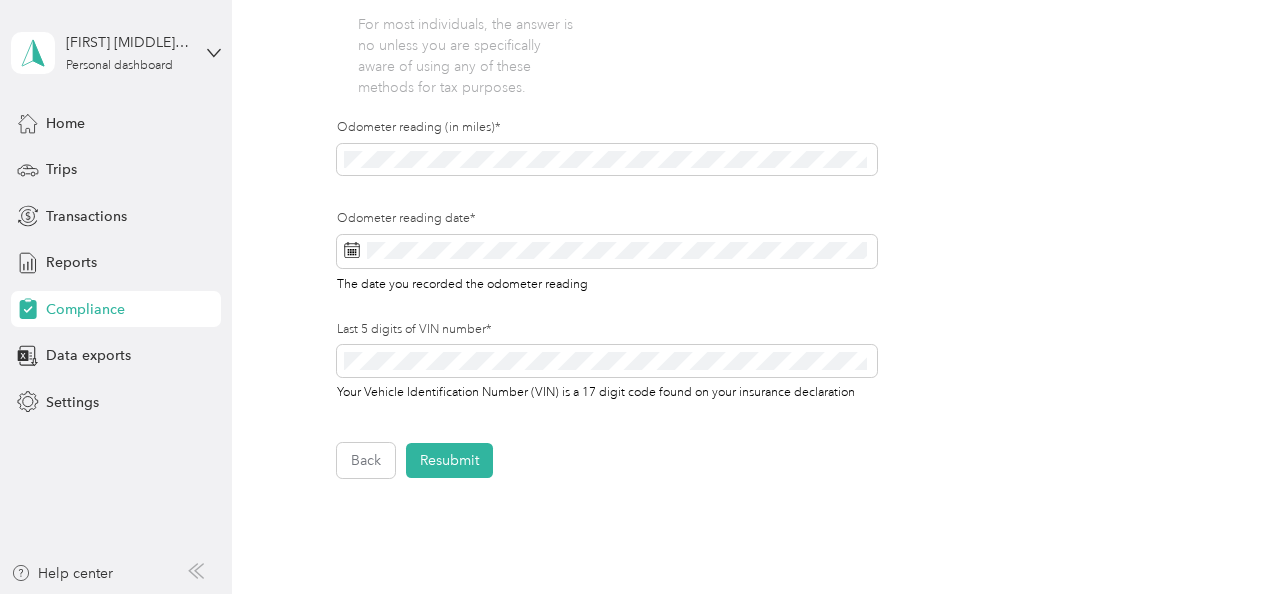 scroll, scrollTop: 657, scrollLeft: 0, axis: vertical 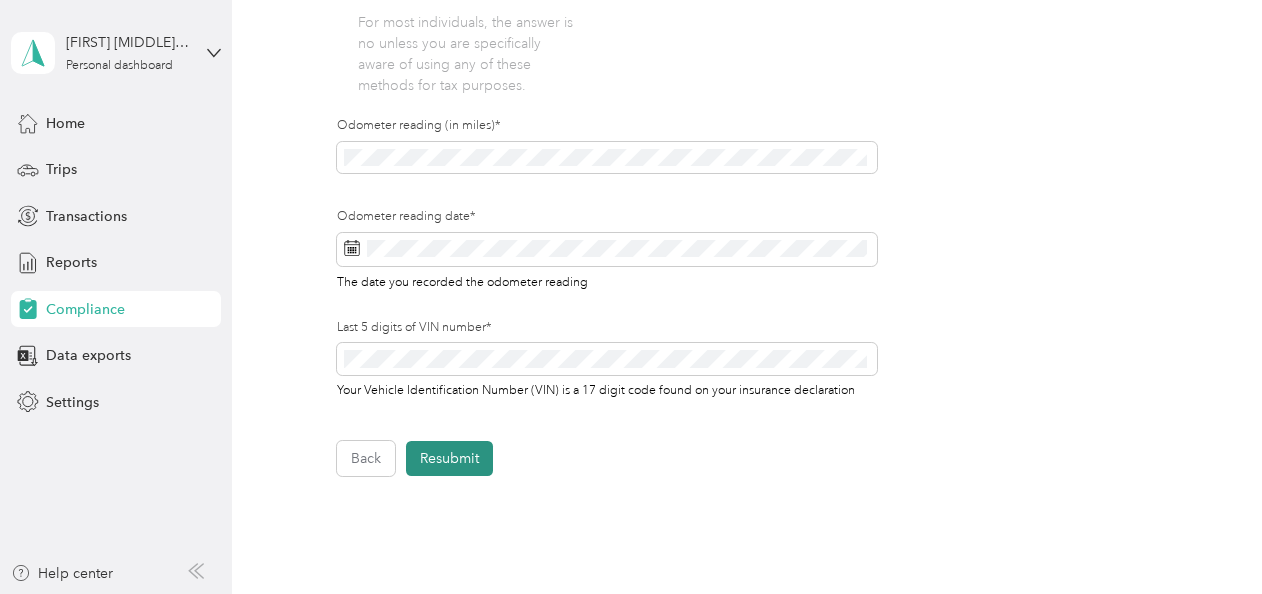 click on "Resubmit" at bounding box center [449, 458] 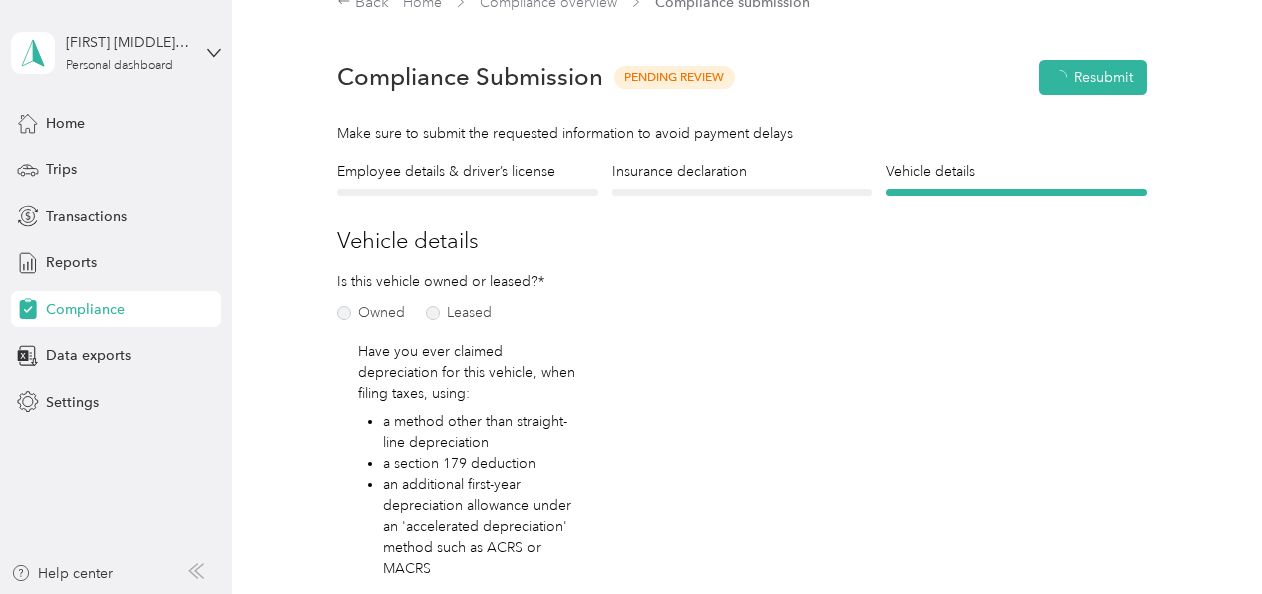 scroll, scrollTop: 24, scrollLeft: 0, axis: vertical 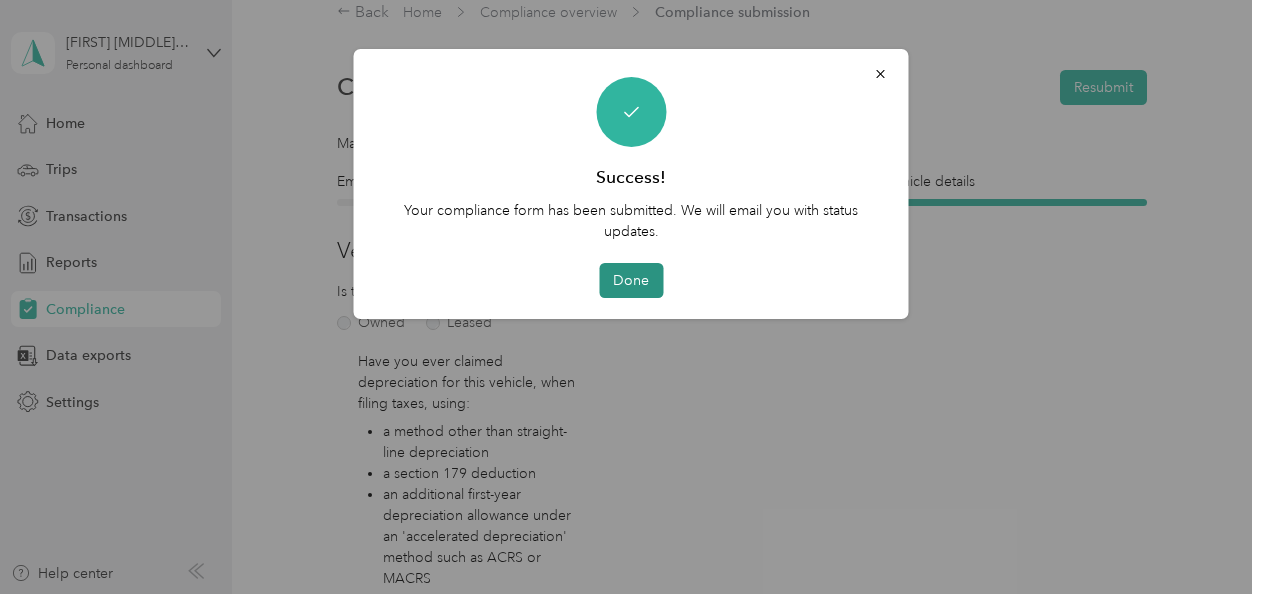 click on "Done" at bounding box center (631, 280) 